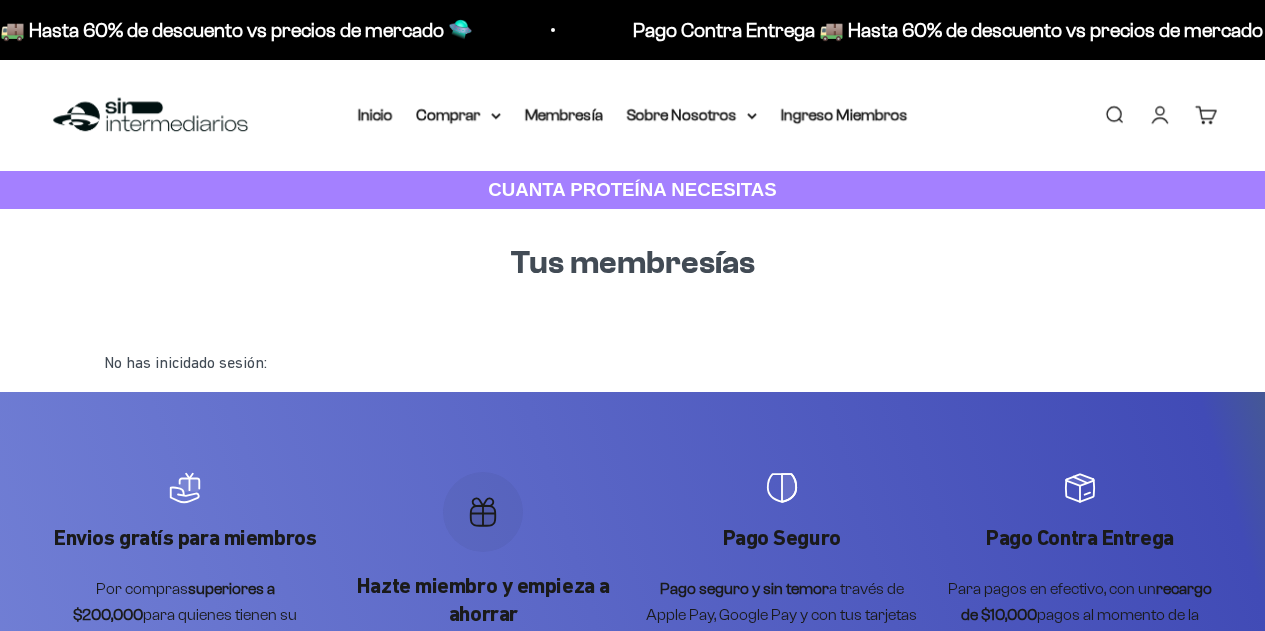 scroll, scrollTop: 0, scrollLeft: 0, axis: both 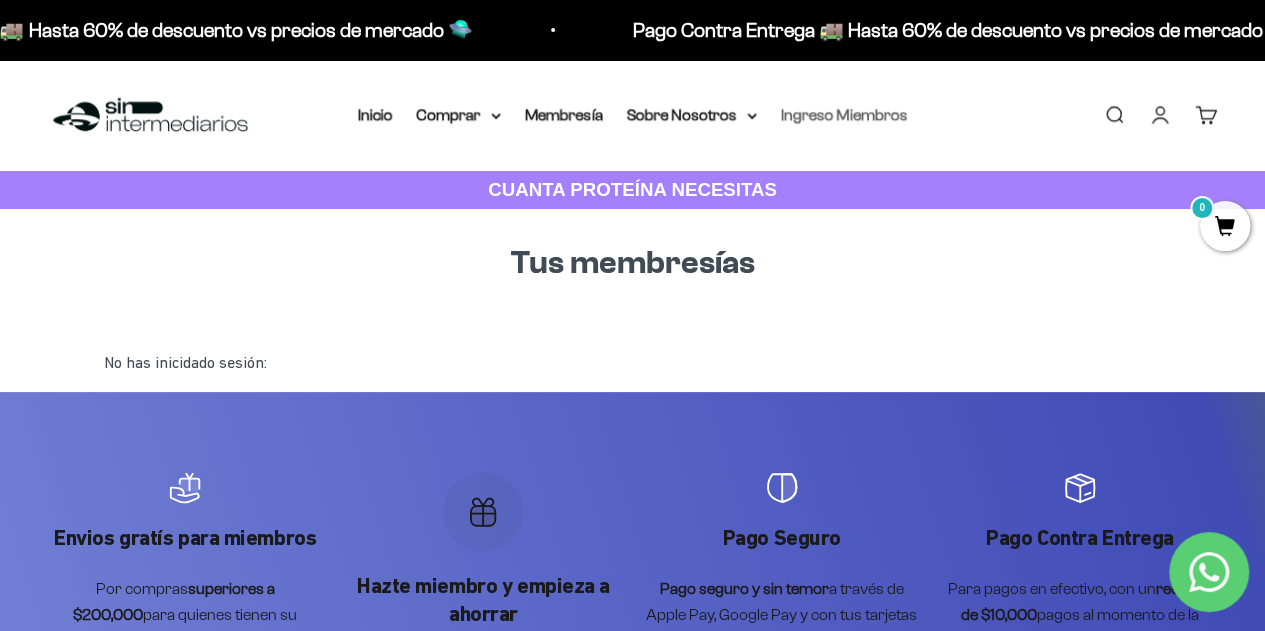 click on "Ingreso Miembros" at bounding box center [844, 114] 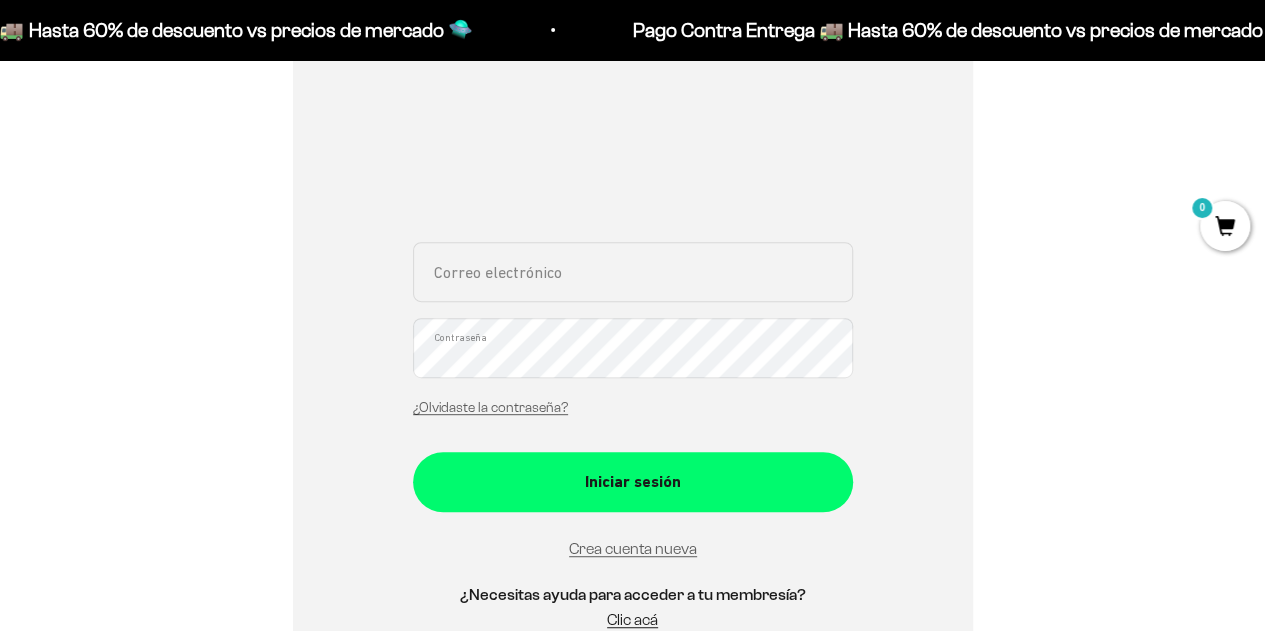 scroll, scrollTop: 300, scrollLeft: 0, axis: vertical 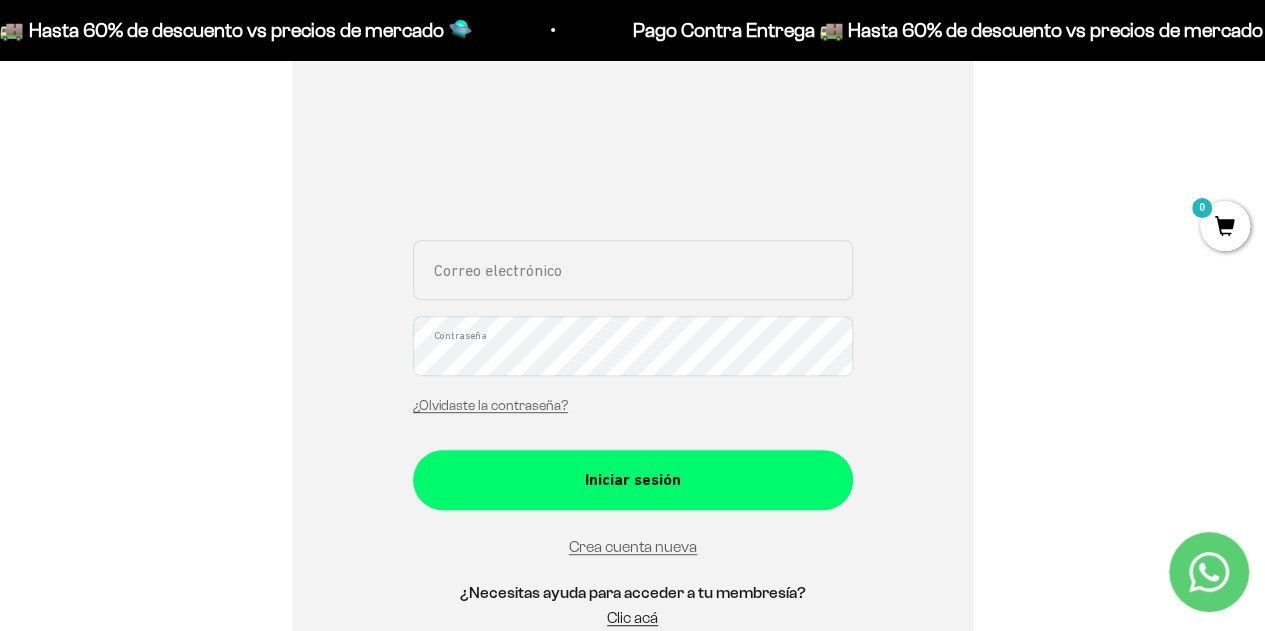 click on "Correo electrónico" at bounding box center [633, 270] 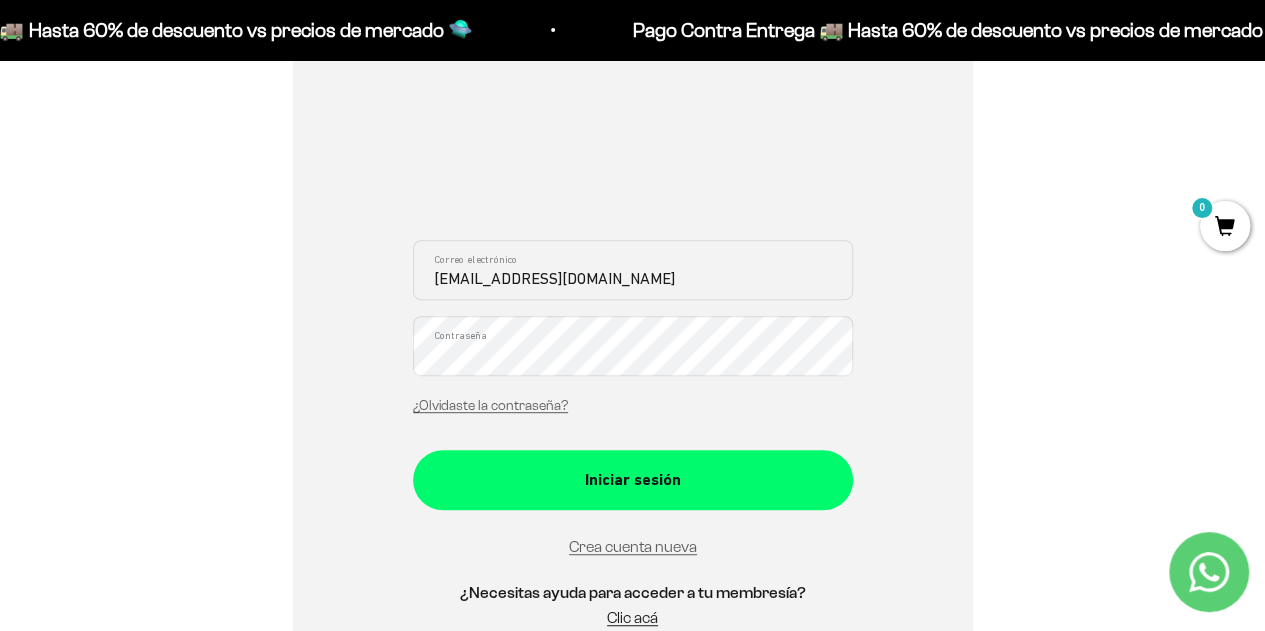 click on "Iniciar sesión" at bounding box center [633, 480] 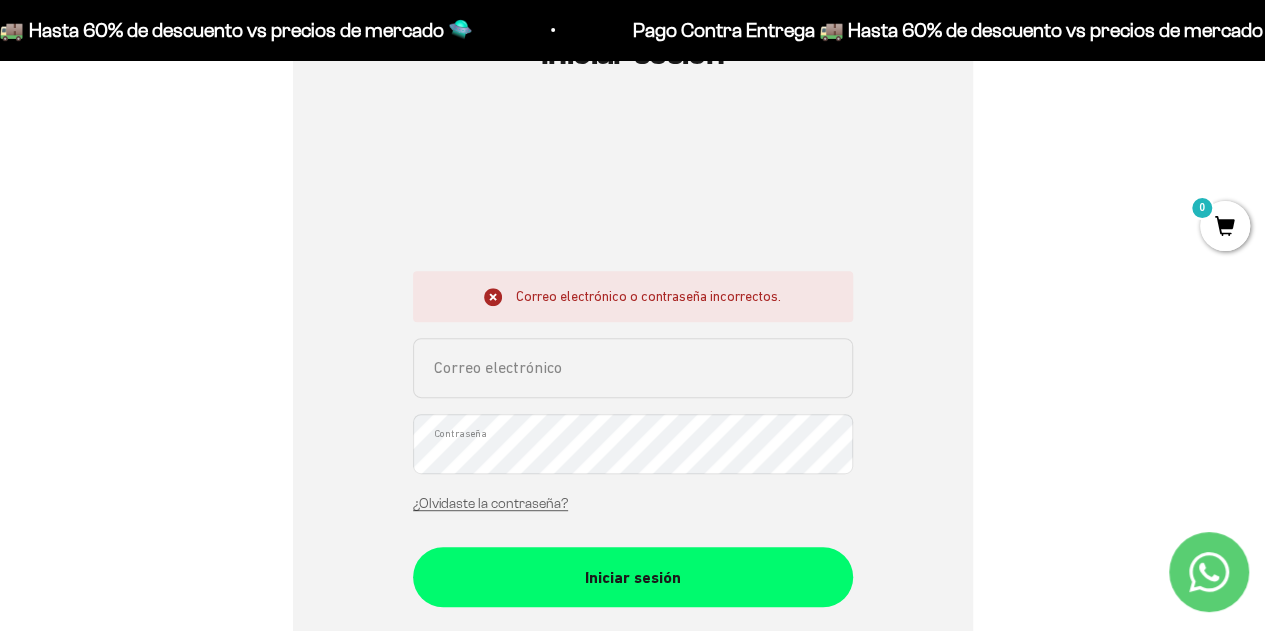 scroll, scrollTop: 500, scrollLeft: 0, axis: vertical 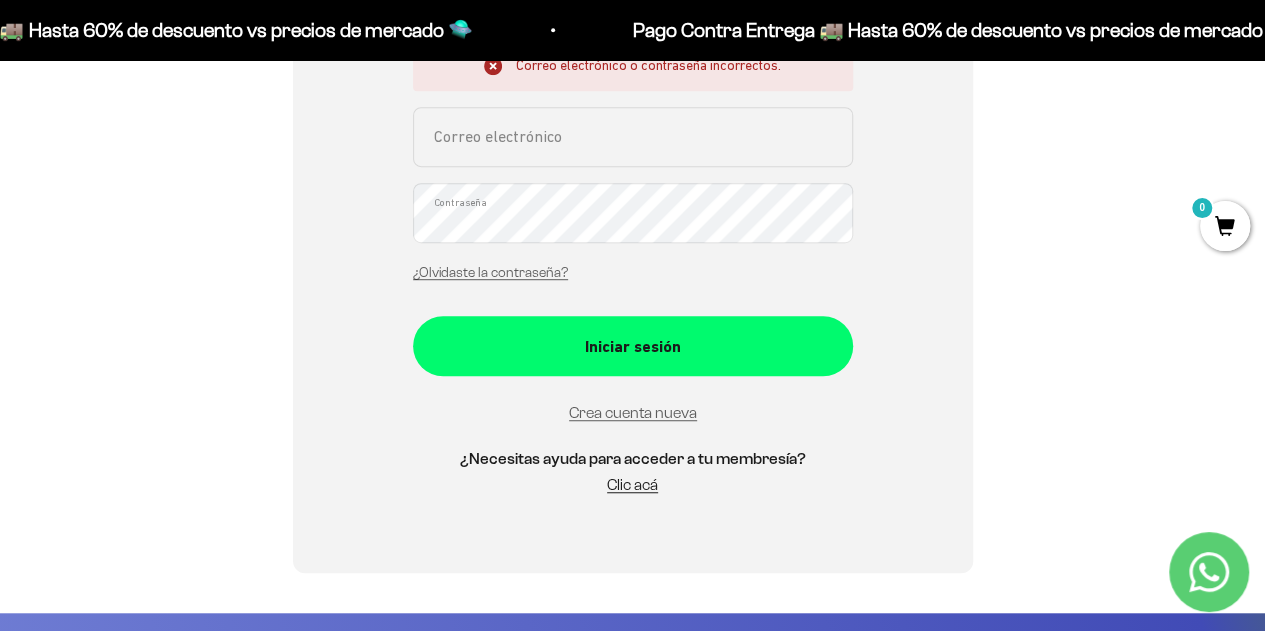 click on "Correo electrónico" at bounding box center (633, 137) 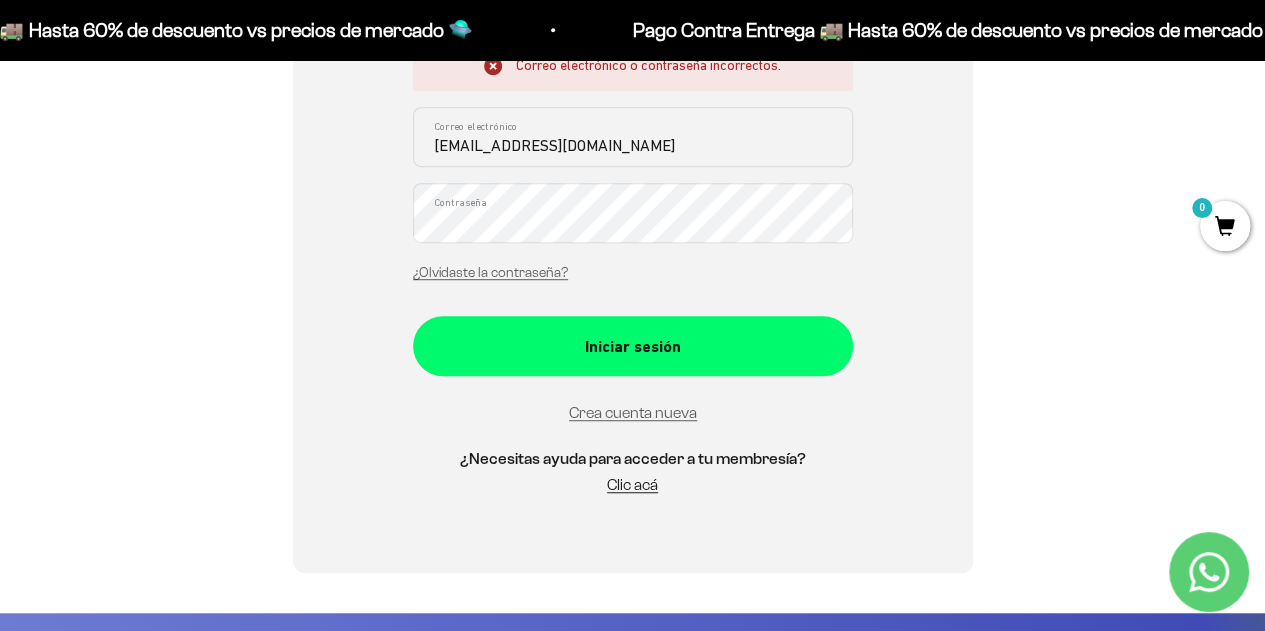 click on "Iniciar sesión" at bounding box center [633, 346] 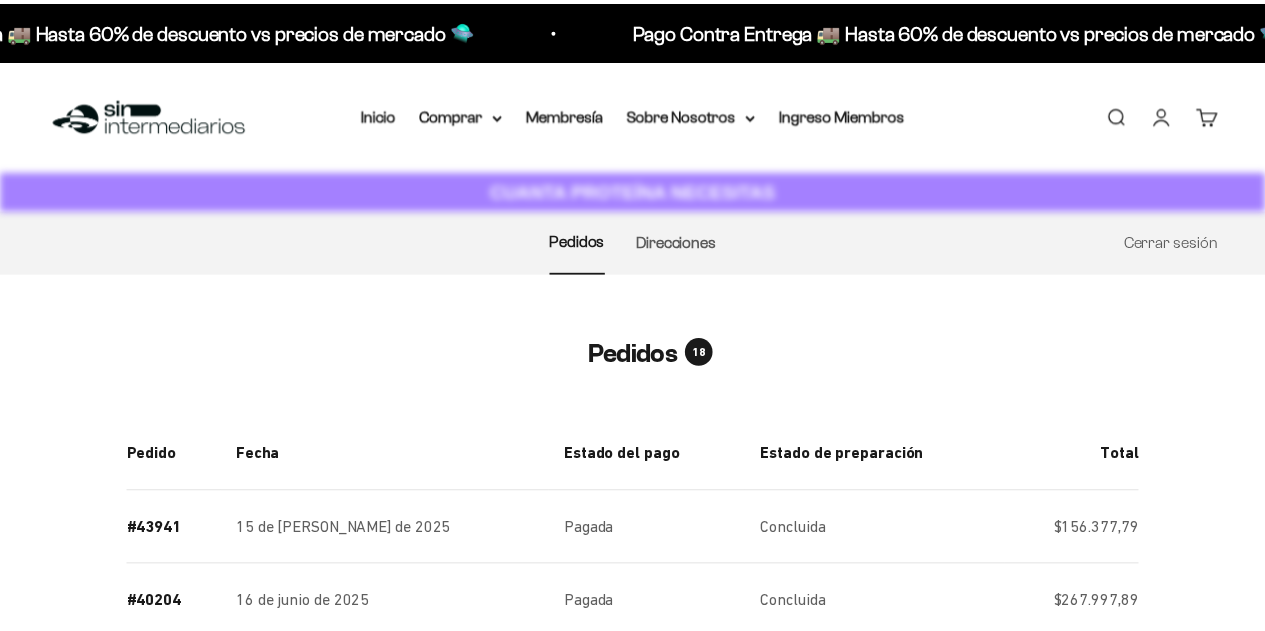 scroll, scrollTop: 0, scrollLeft: 0, axis: both 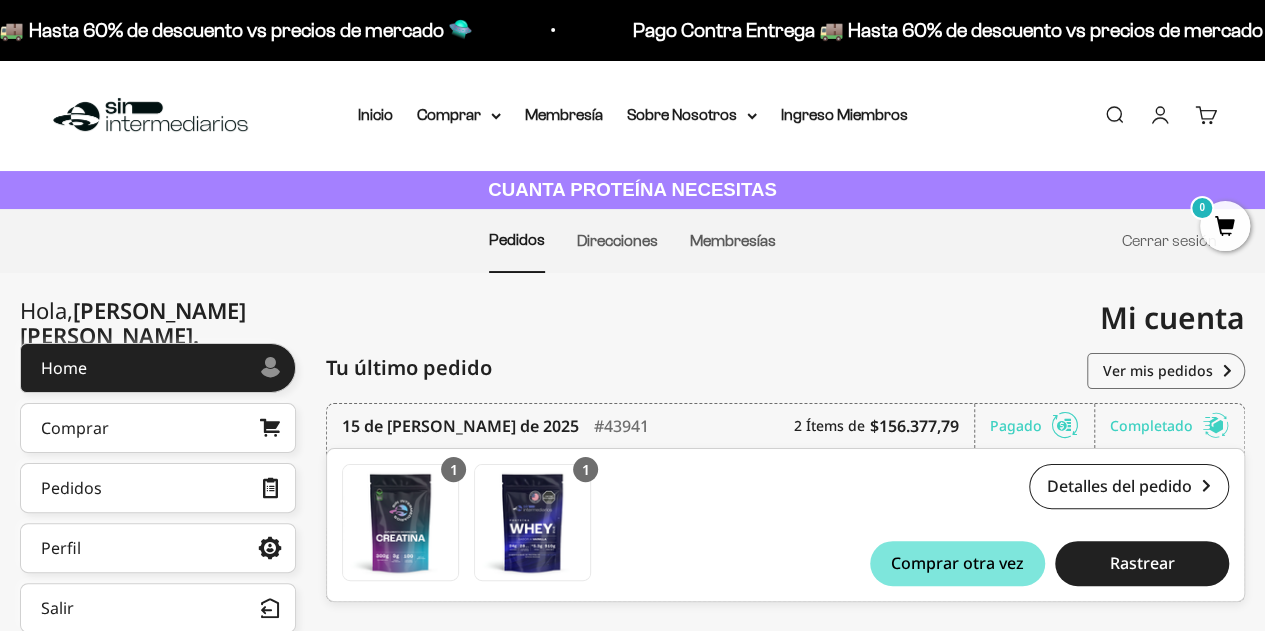 click on "Pedidos
Direcciones
Membresías
Cerrar sesión" at bounding box center [632, 241] 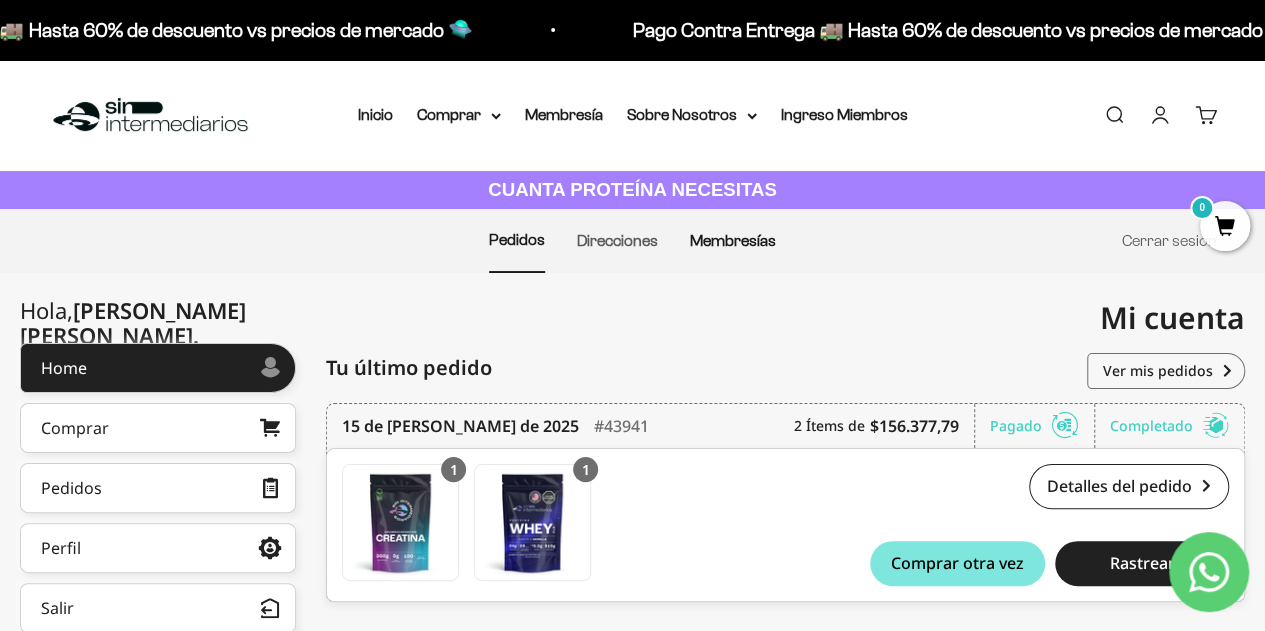 click on "Membresías" at bounding box center (733, 240) 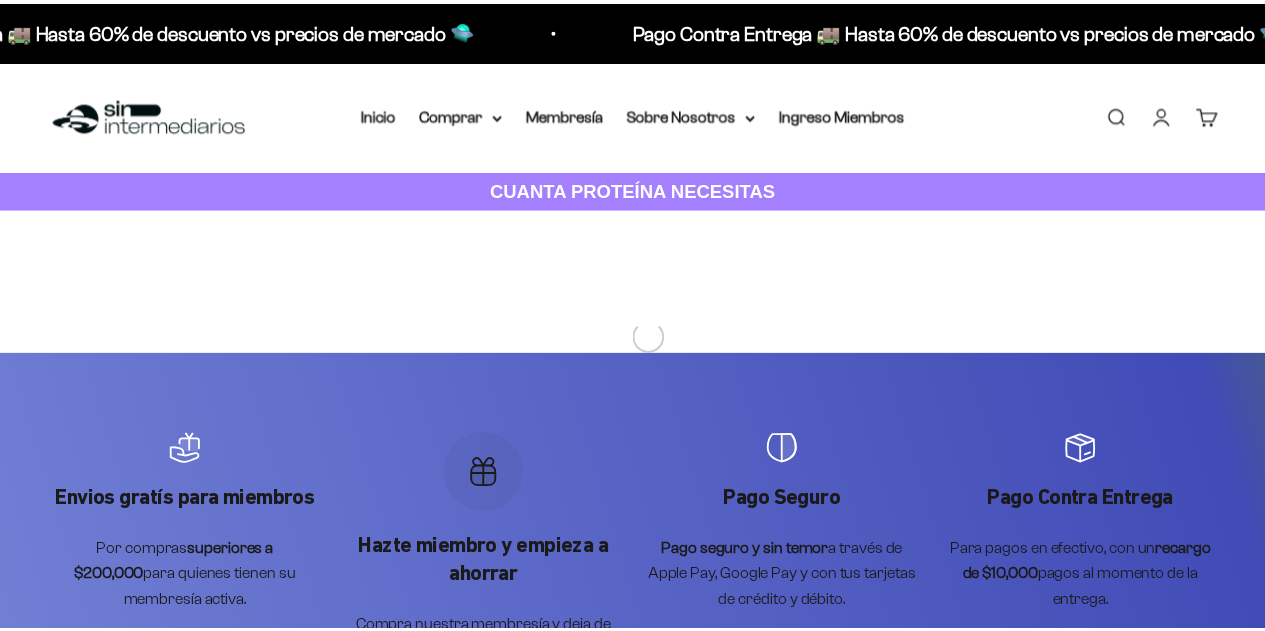 scroll, scrollTop: 0, scrollLeft: 0, axis: both 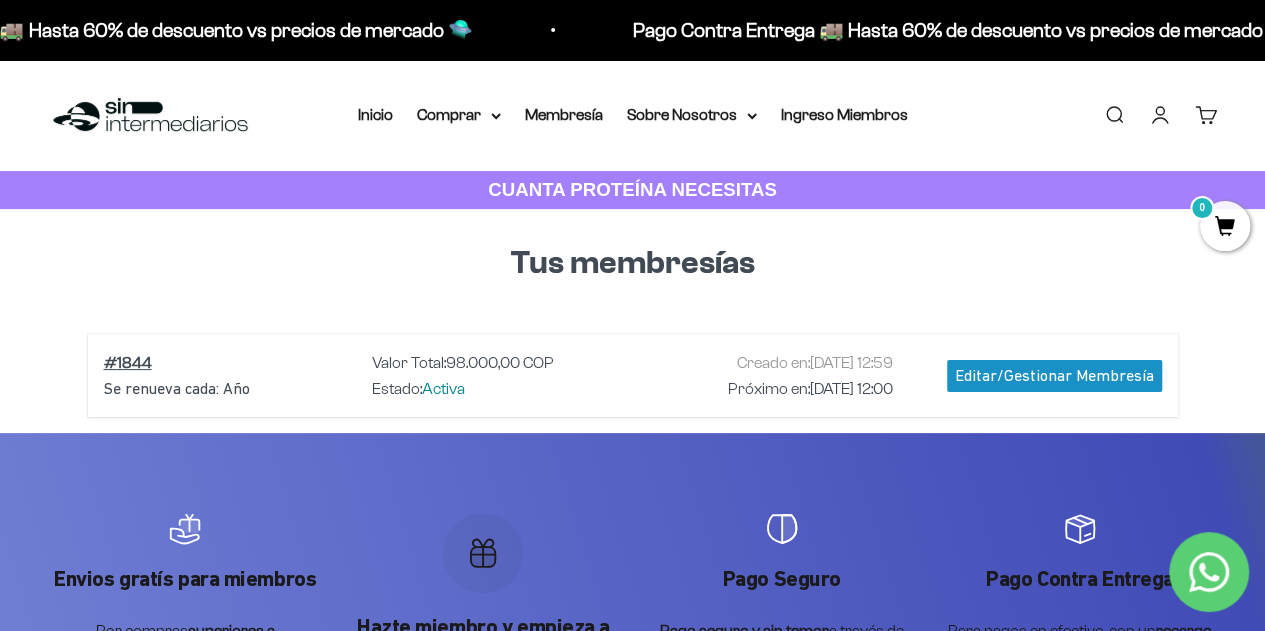 click on "Editar/Gestionar Membresía" at bounding box center [1054, 376] 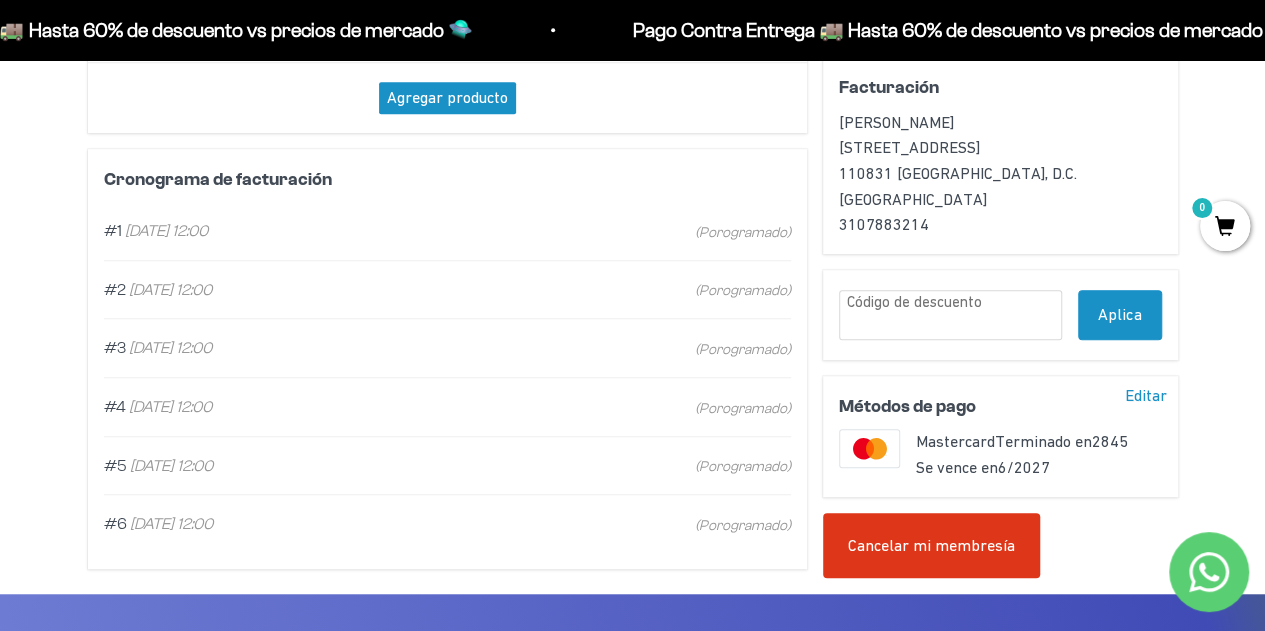 scroll, scrollTop: 500, scrollLeft: 0, axis: vertical 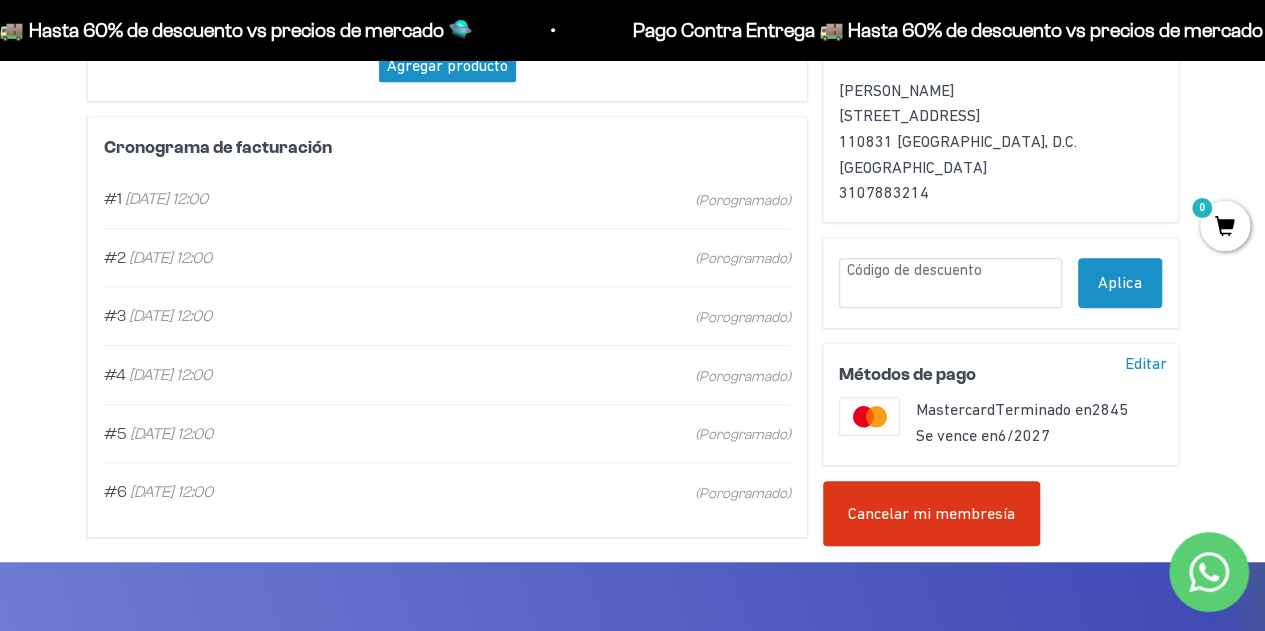 click on "Cancelar mi membresía" at bounding box center (931, 514) 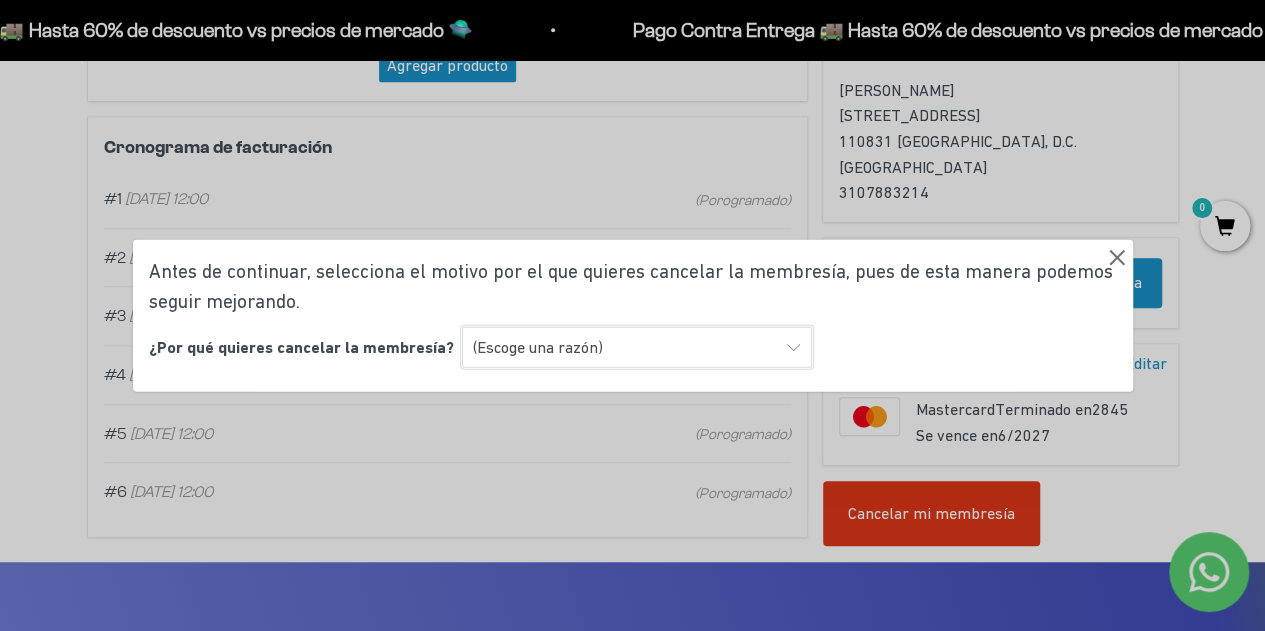 click on "(Escoge una razón) Encontré una opción con mejor sabor y variedad  Encontré una opción más económica Prefiero una alimentación sin suplementos ni proteínas Ninguna de las anteriores" at bounding box center (637, 347) 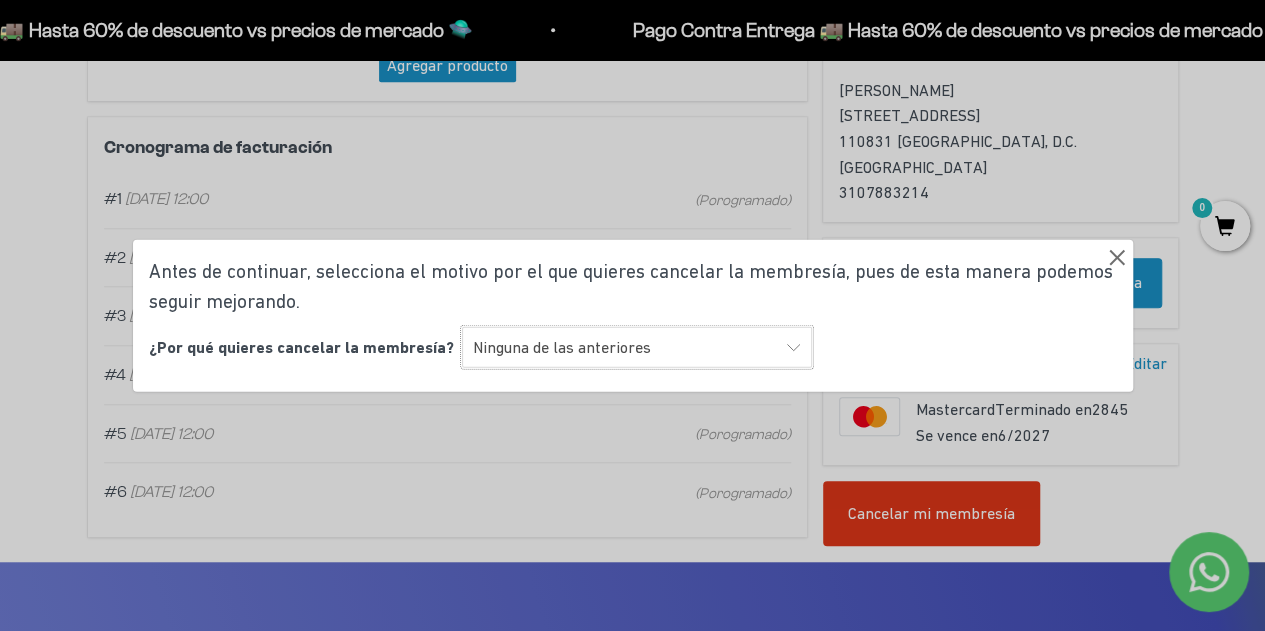 click on "(Escoge una razón) Encontré una opción con mejor sabor y variedad  Encontré una opción más económica Prefiero una alimentación sin suplementos ni proteínas Ninguna de las anteriores" at bounding box center [637, 347] 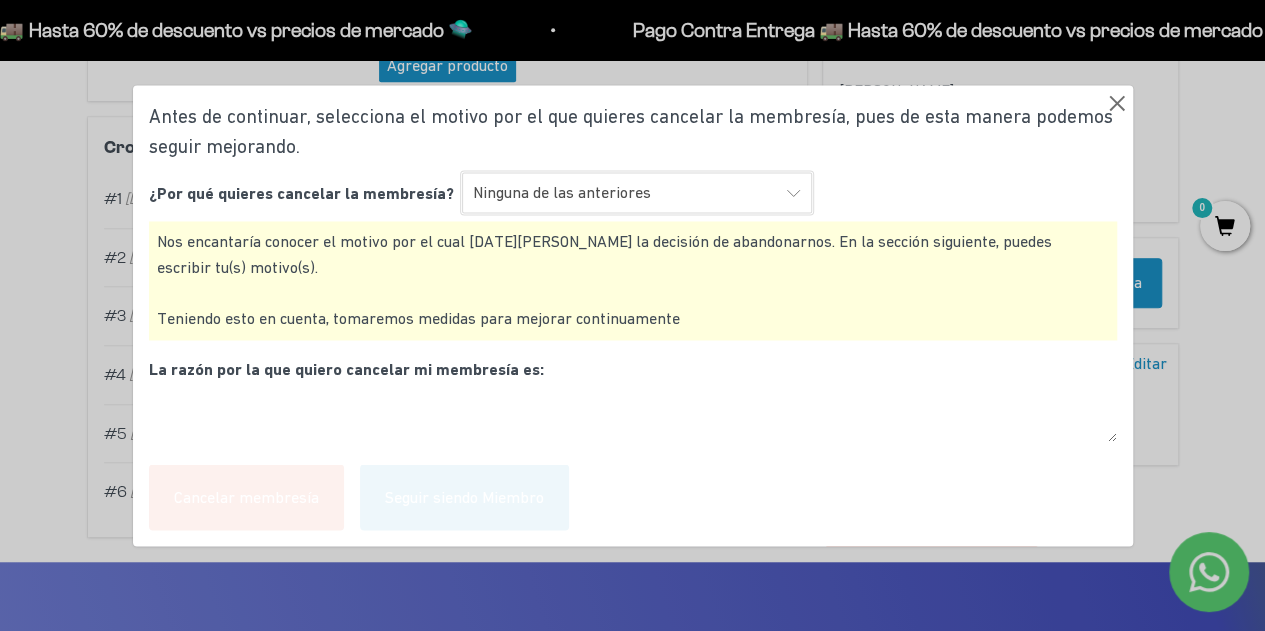 click on "(Escoge una razón) Encontré una opción con mejor sabor y variedad  Encontré una opción más económica Prefiero una alimentación sin suplementos ni proteínas Ninguna de las anteriores" at bounding box center (637, 193) 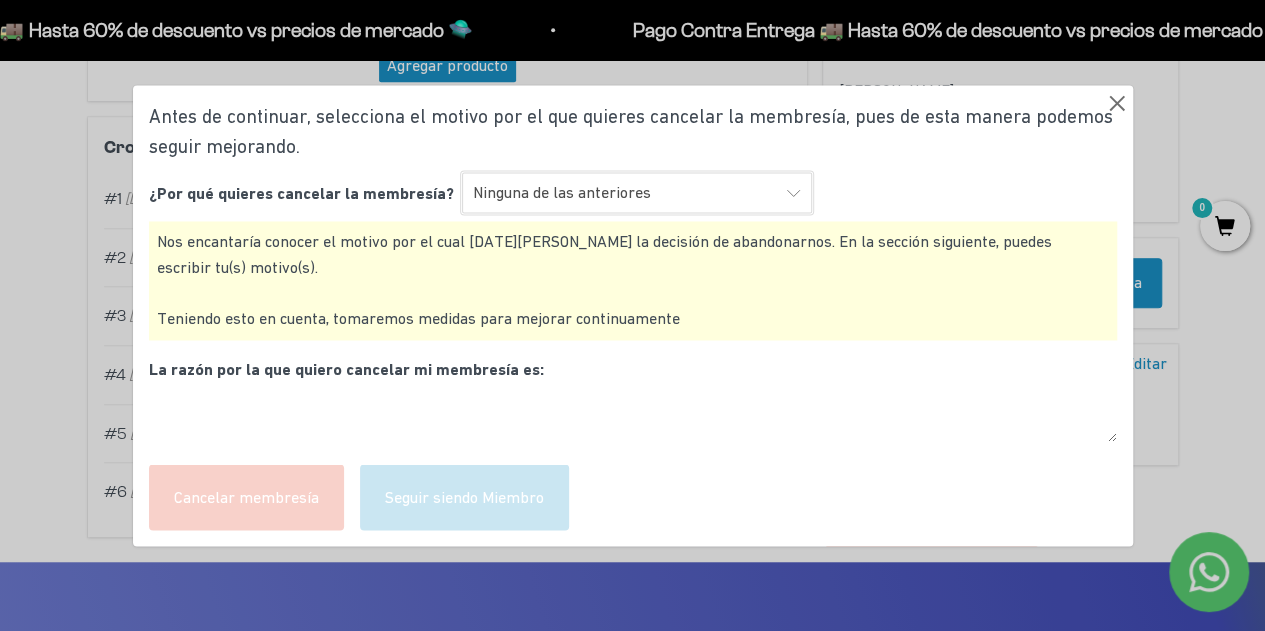 select on "Prefiero una alimentación sin suplementos ni proteínas" 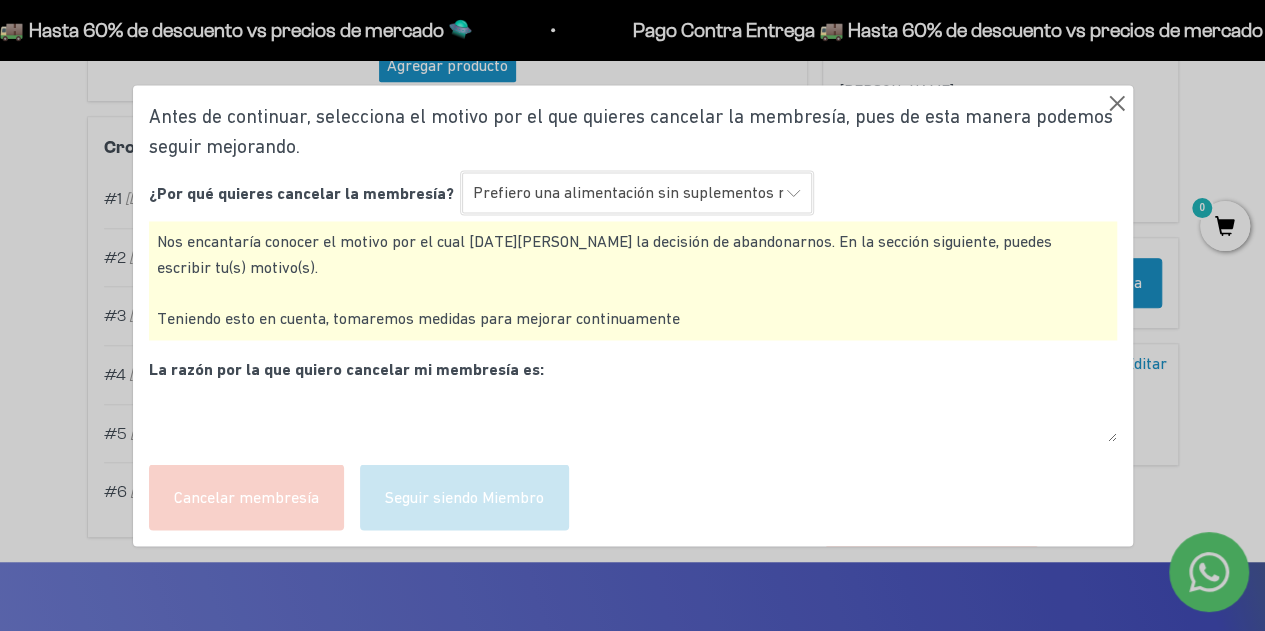 click on "(Escoge una razón) Encontré una opción con mejor sabor y variedad  Encontré una opción más económica Prefiero una alimentación sin suplementos ni proteínas Ninguna de las anteriores" at bounding box center (637, 193) 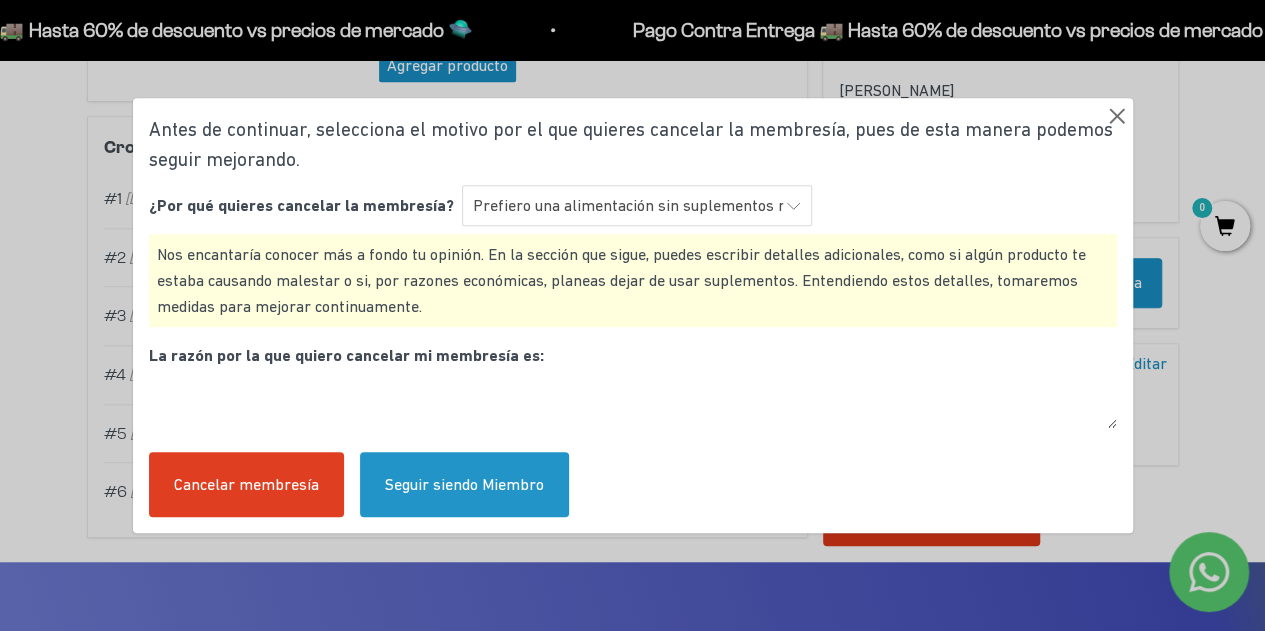 click on "La razón por la que quiero cancelar mi membresía es:" at bounding box center (633, 389) 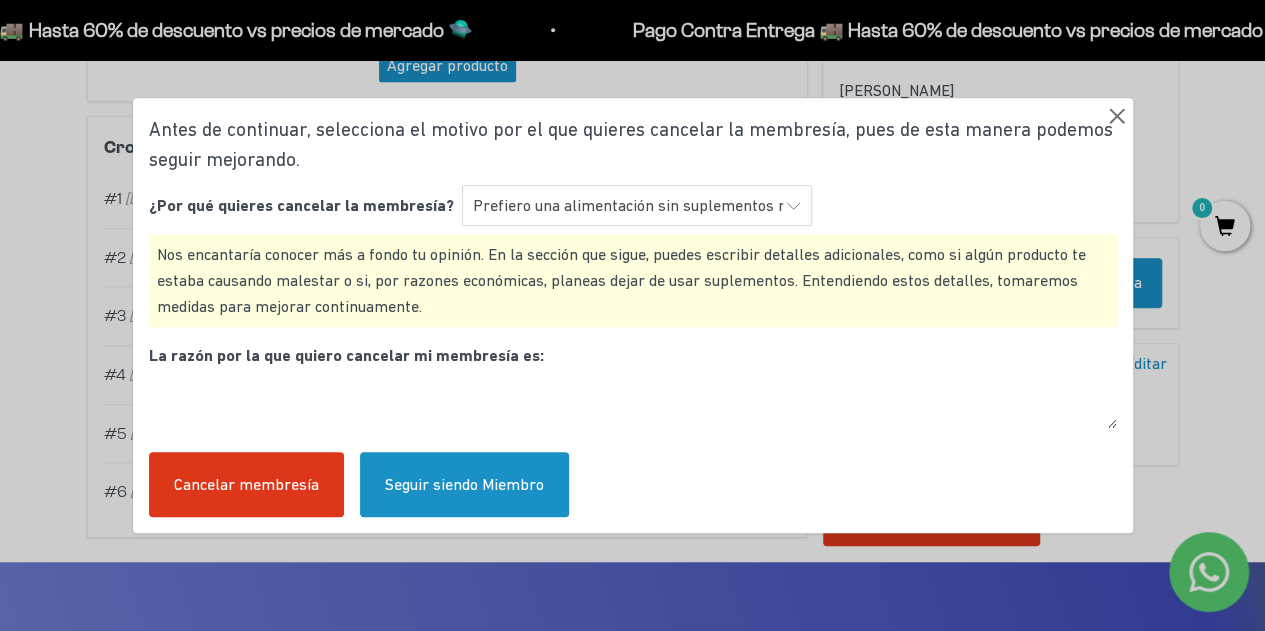 click on "Cancelar membresía" at bounding box center [246, 485] 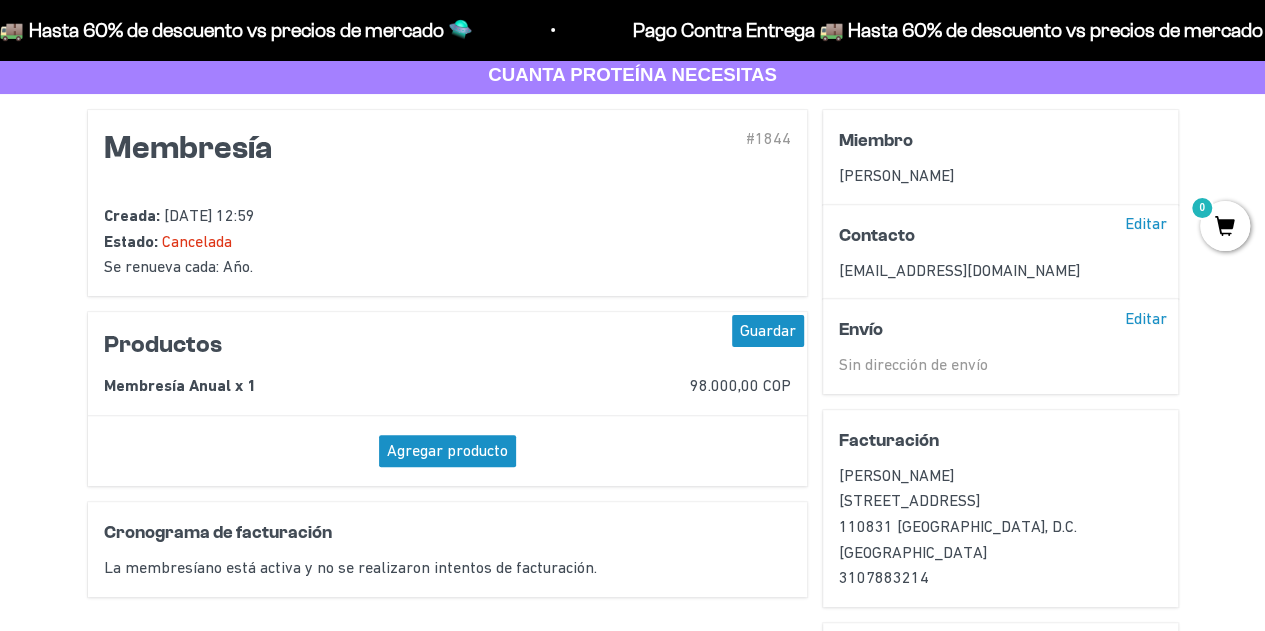 scroll, scrollTop: 0, scrollLeft: 0, axis: both 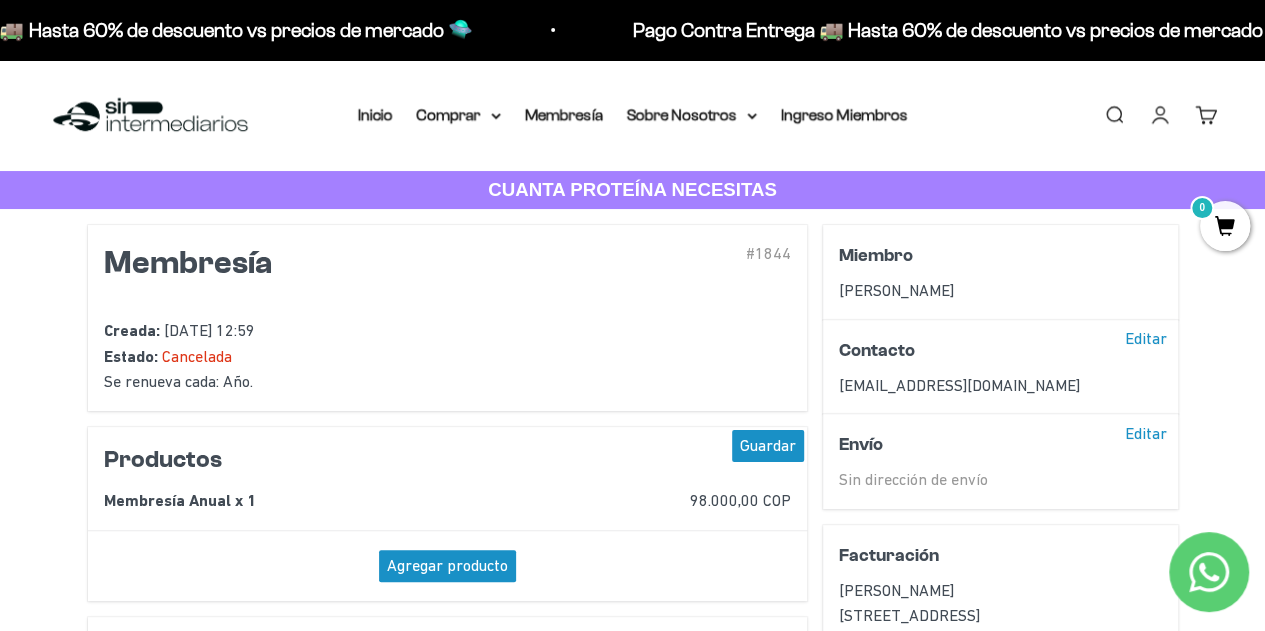 drag, startPoint x: 158, startPoint y: 327, endPoint x: 370, endPoint y: 321, distance: 212.08488 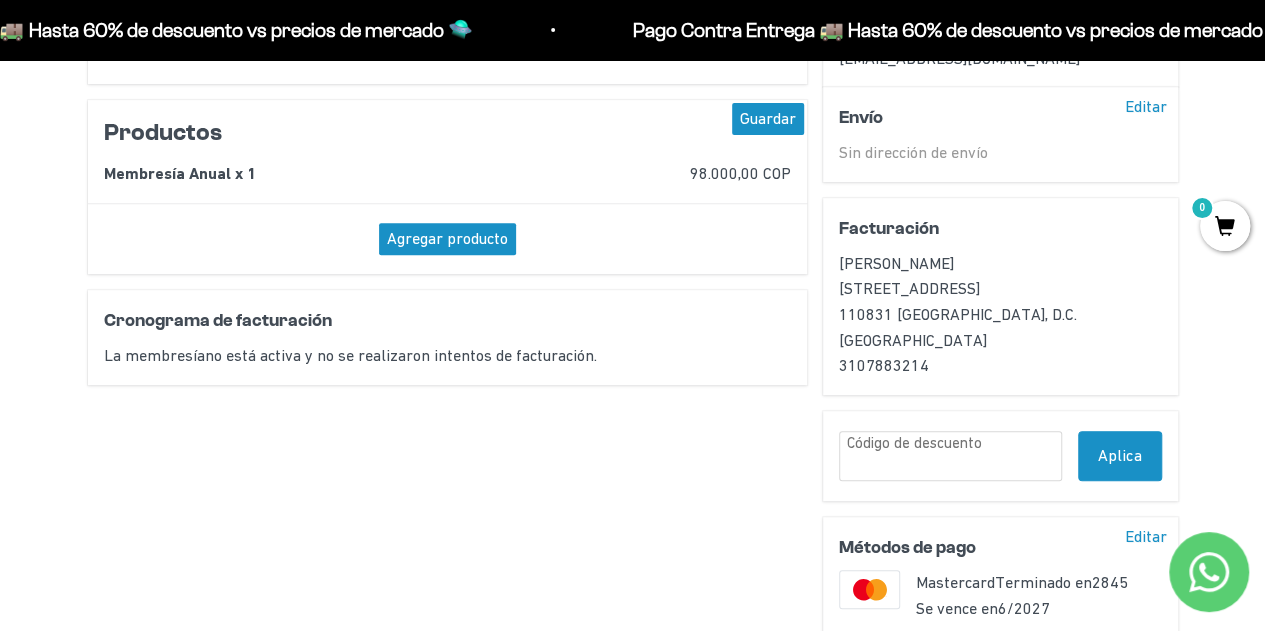 scroll, scrollTop: 400, scrollLeft: 0, axis: vertical 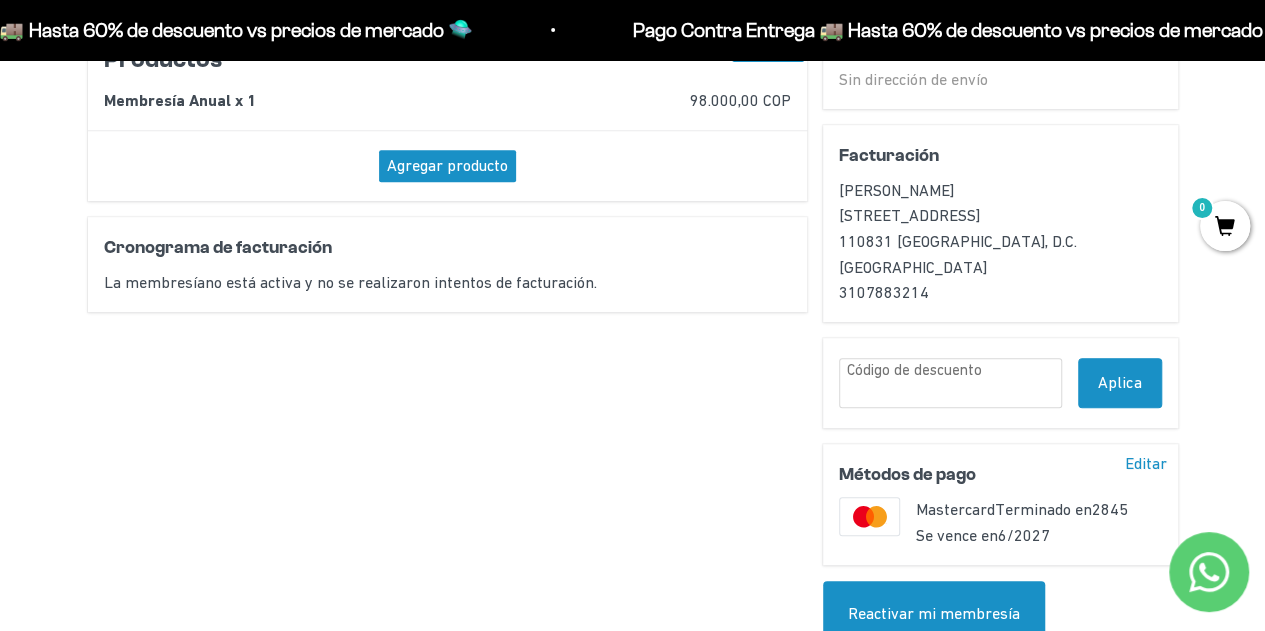 click on "Editar" at bounding box center [1145, 464] 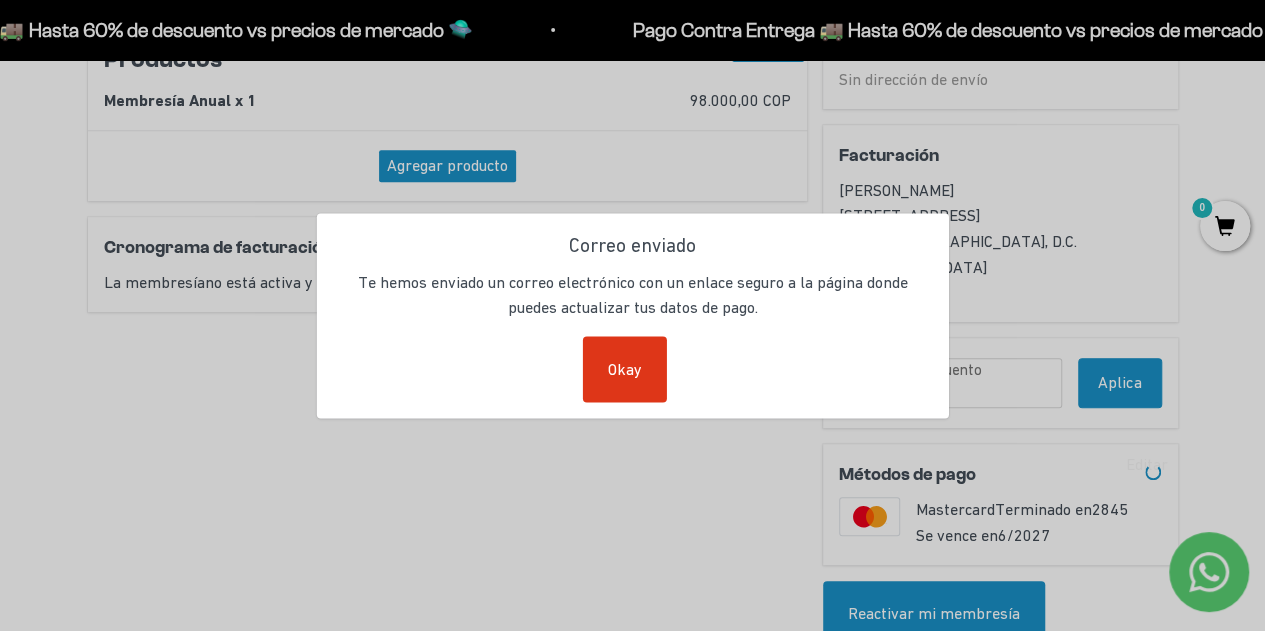 click on "Okay" at bounding box center [625, 369] 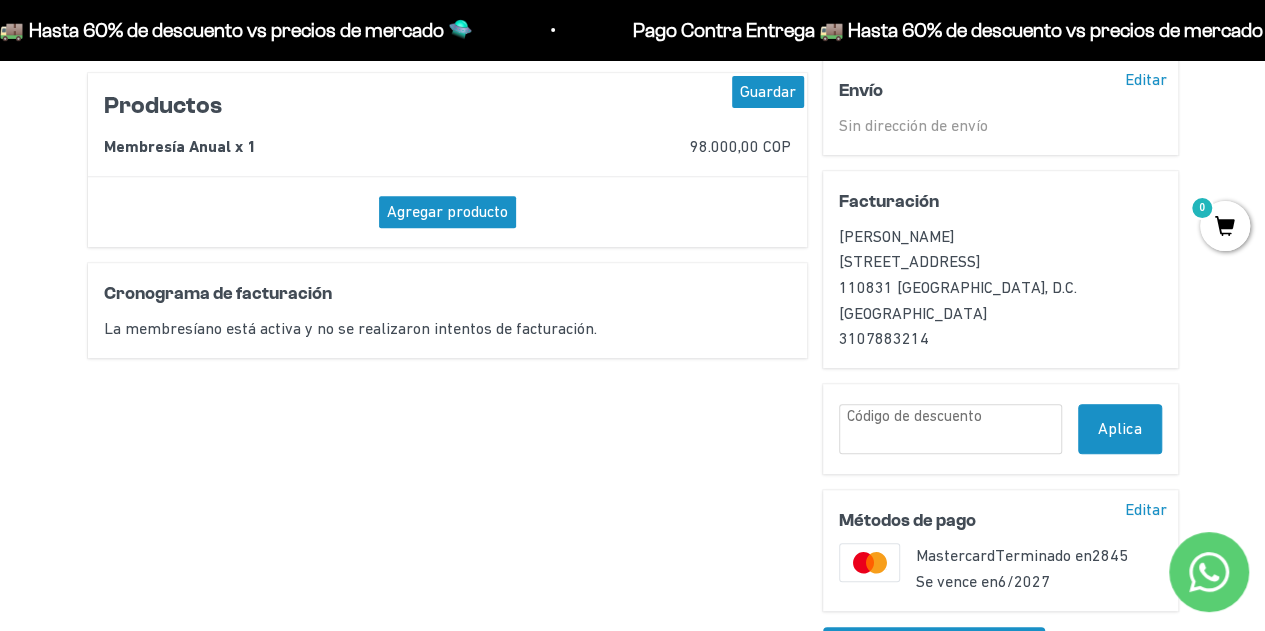 scroll, scrollTop: 0, scrollLeft: 0, axis: both 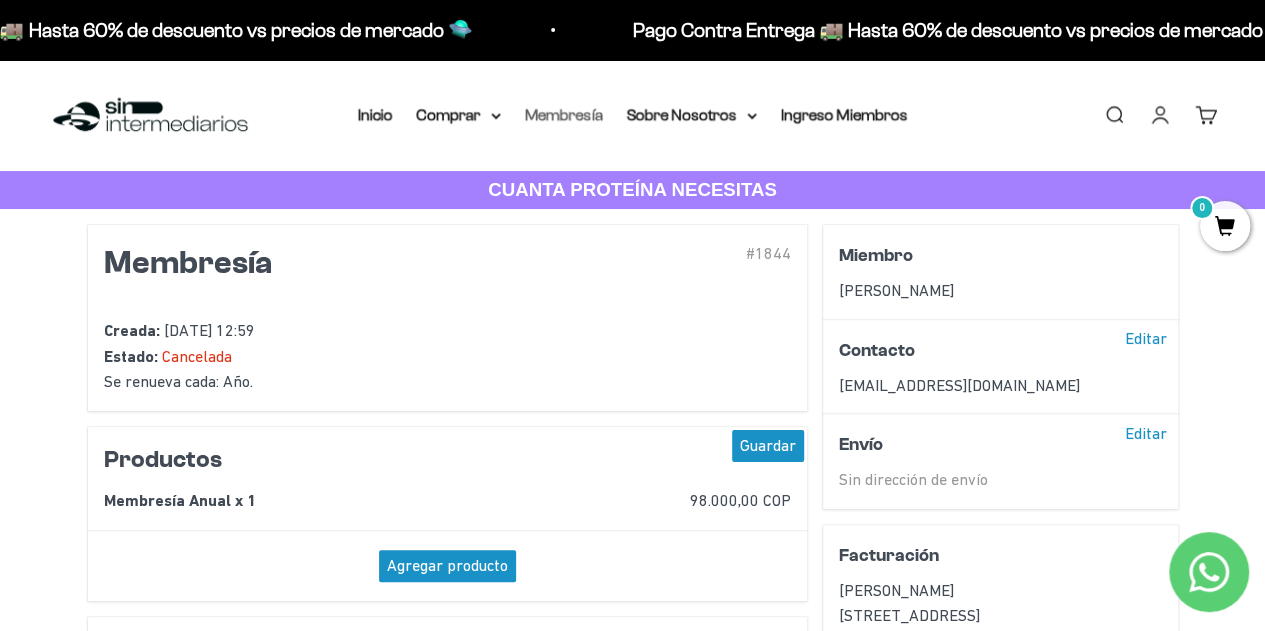 click on "Membresía" at bounding box center [564, 114] 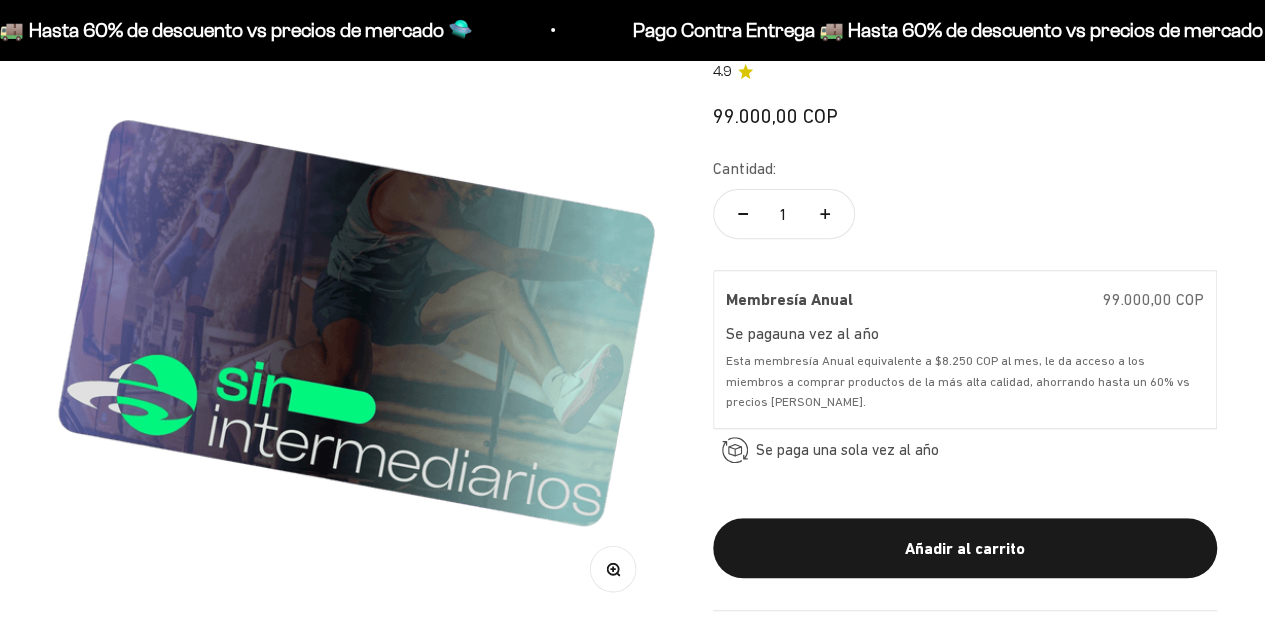 scroll, scrollTop: 300, scrollLeft: 0, axis: vertical 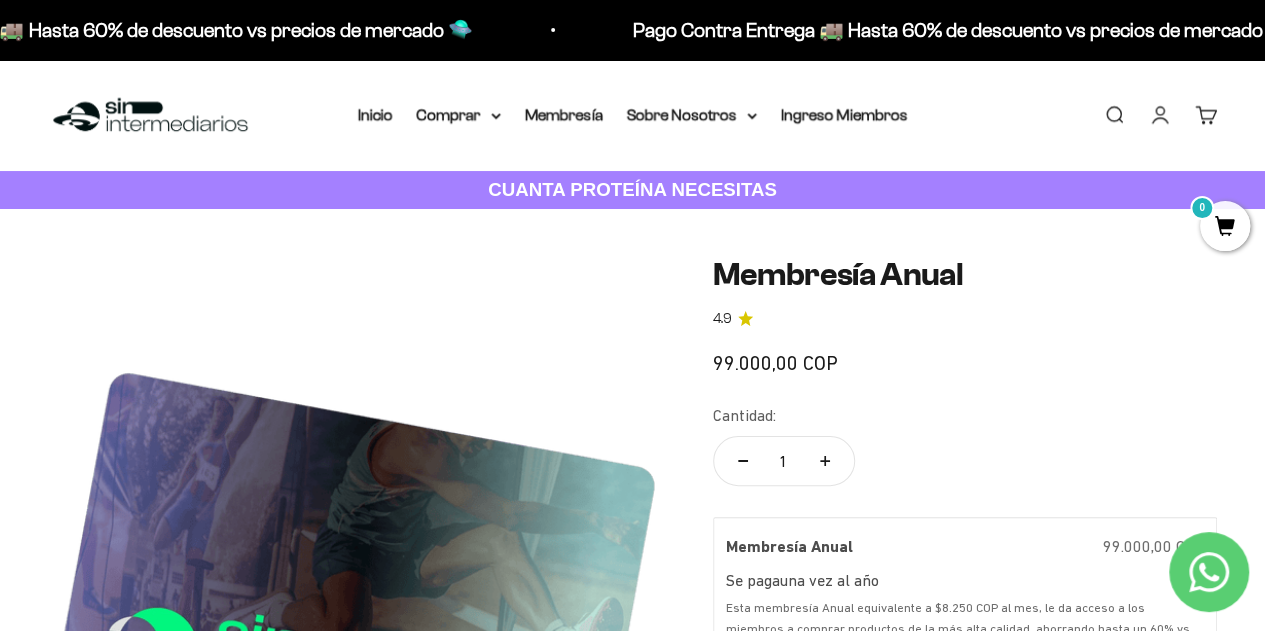 click on "CUANTA PROTEÍNA NECESITAS" at bounding box center [632, 189] 